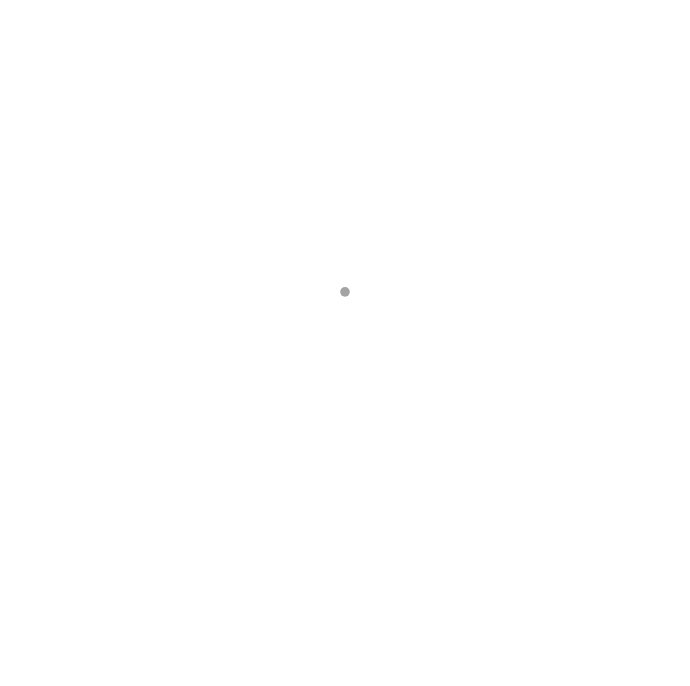 scroll, scrollTop: 0, scrollLeft: 0, axis: both 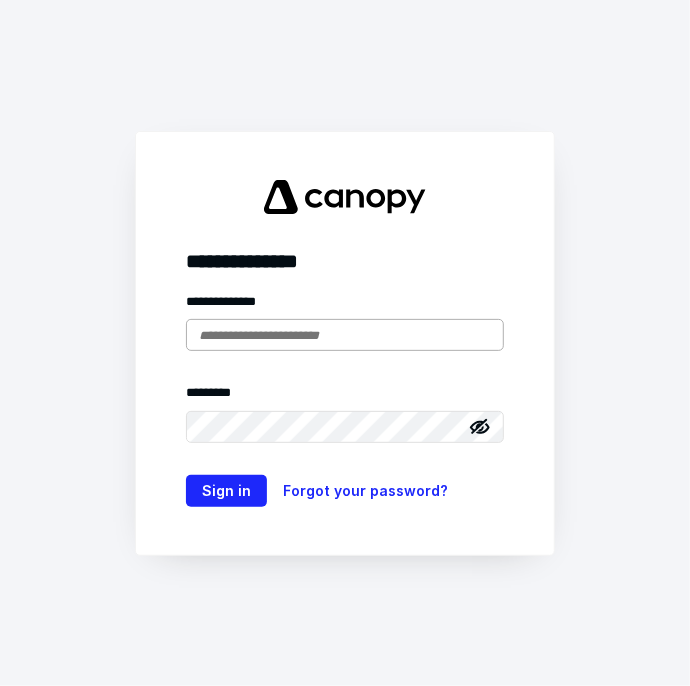 click at bounding box center [345, 335] 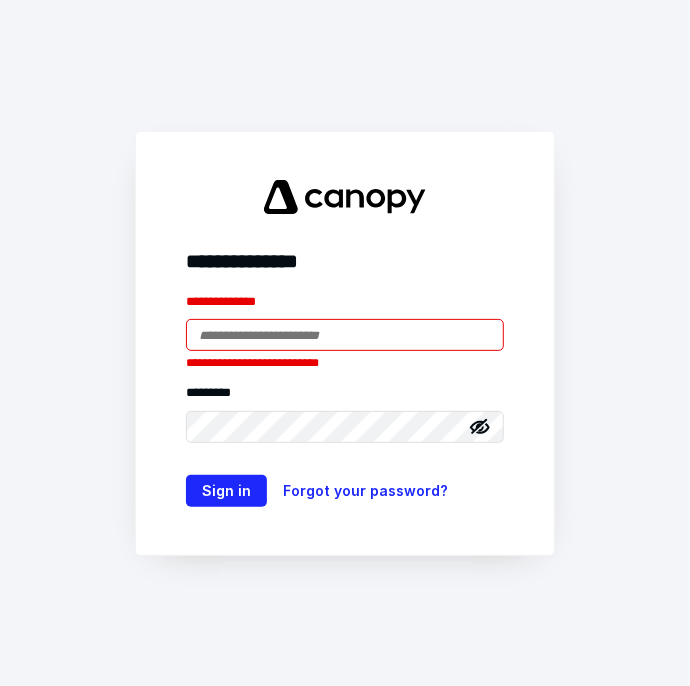 type on "**********" 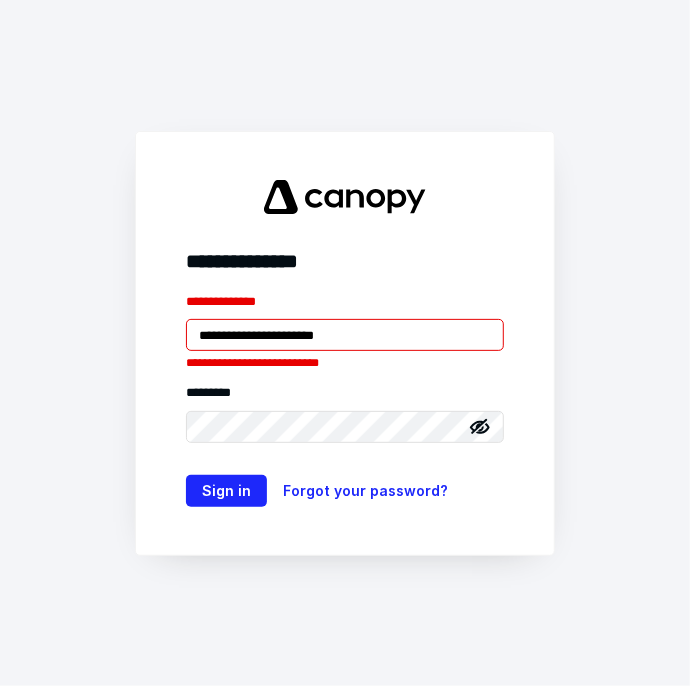 click on "Sign in" at bounding box center [226, 491] 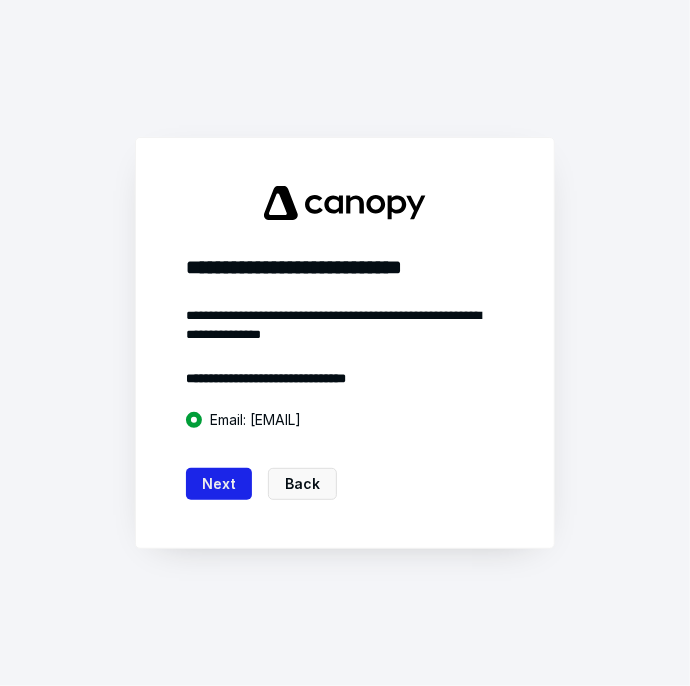 click on "Next" at bounding box center (219, 484) 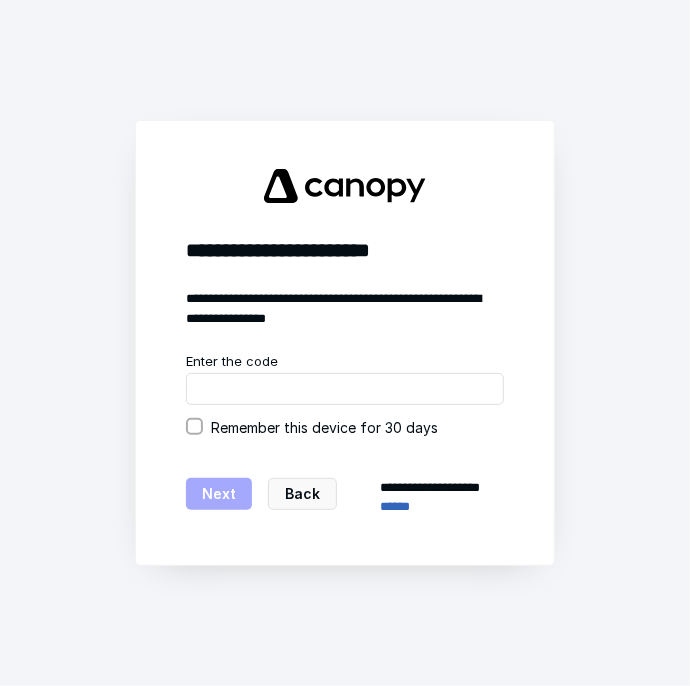 click on "Remember this device for 30 days" at bounding box center (194, 427) 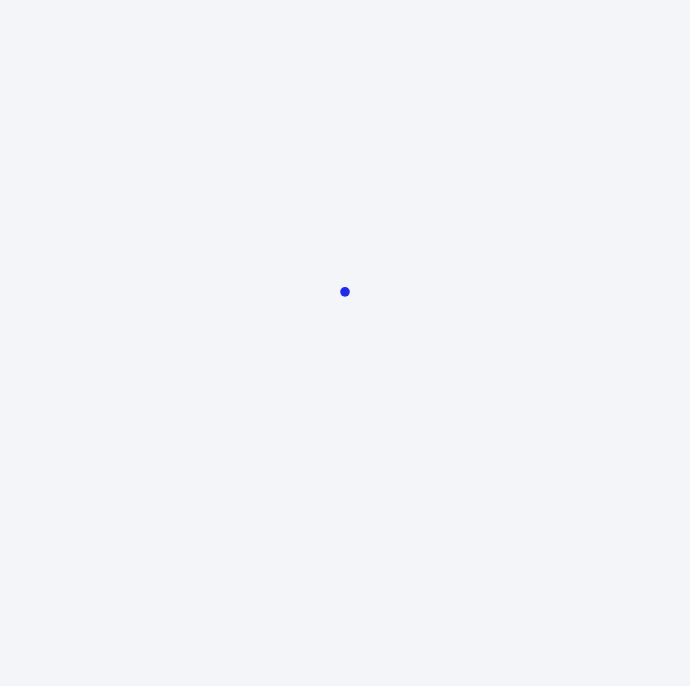 scroll, scrollTop: 0, scrollLeft: 0, axis: both 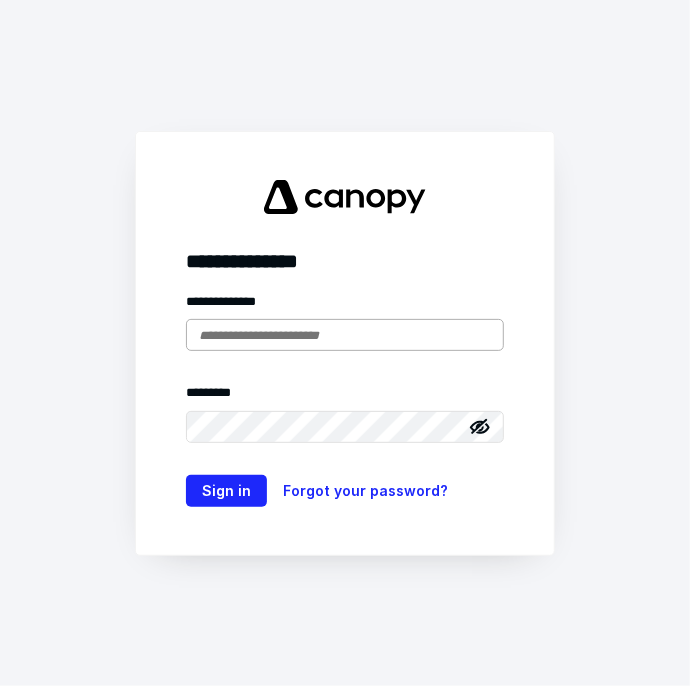 click at bounding box center (345, 335) 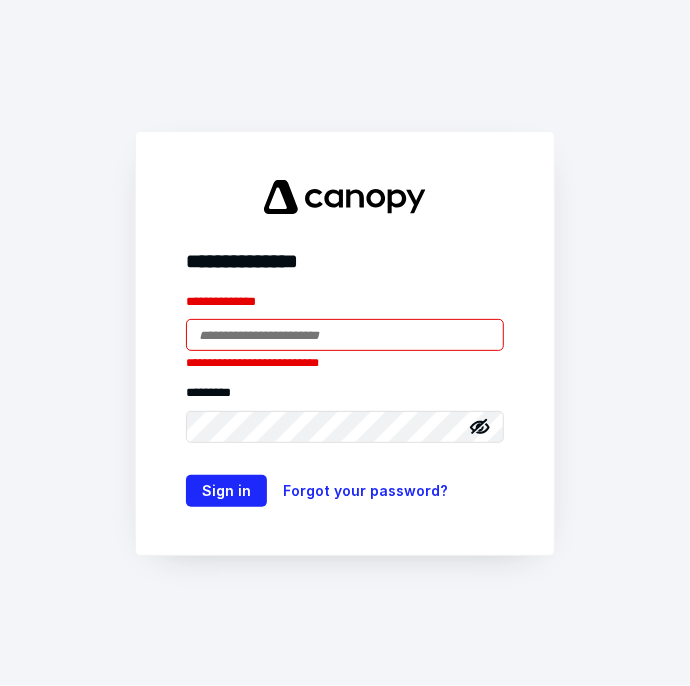 type on "**********" 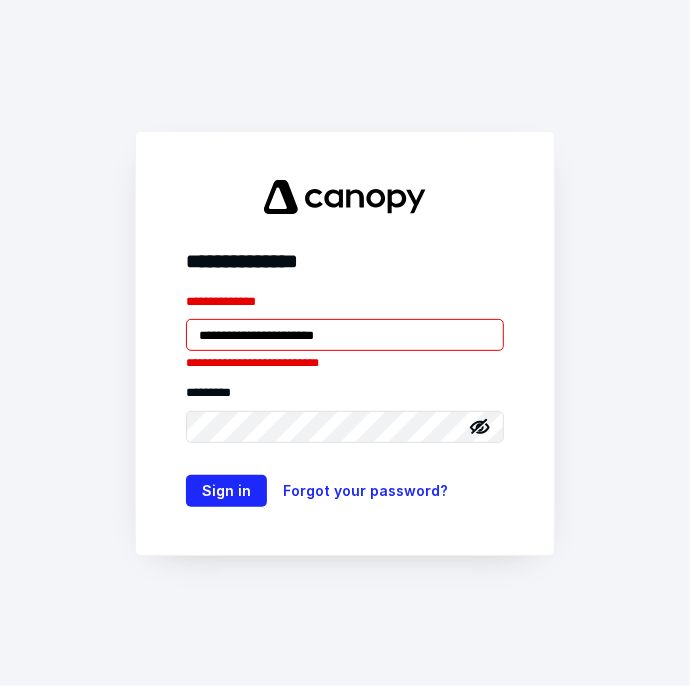 click on "Sign in" at bounding box center (226, 491) 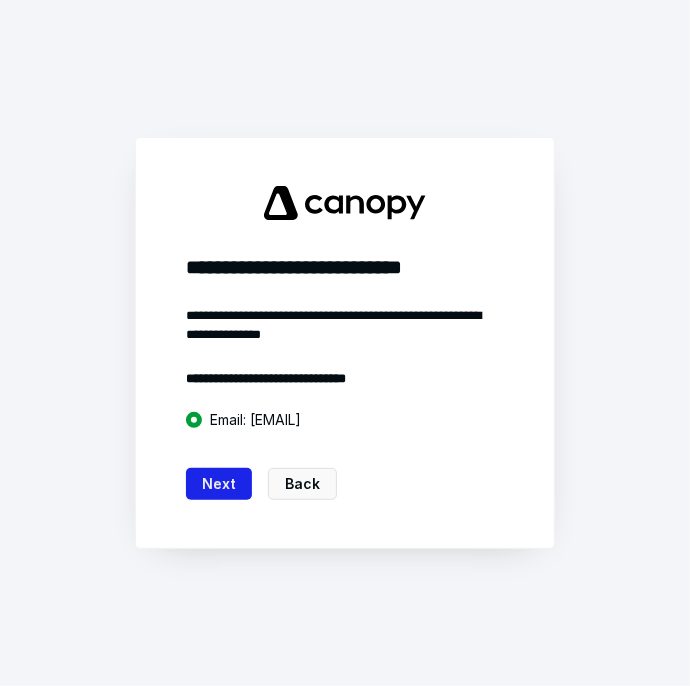 click on "Next" at bounding box center (219, 484) 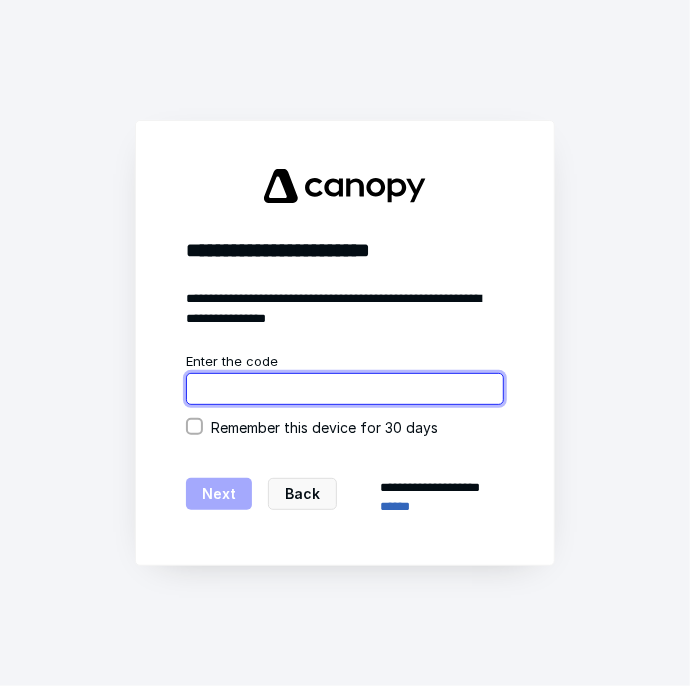 click at bounding box center [345, 389] 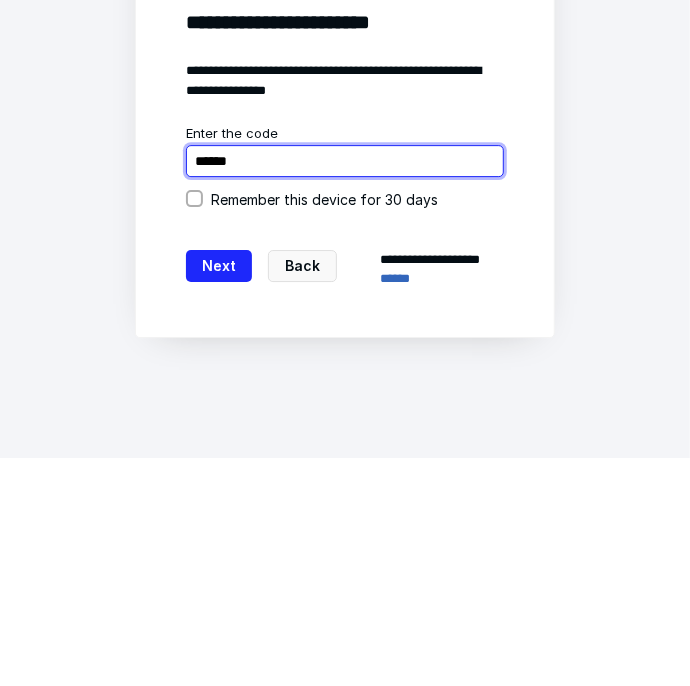 type on "******" 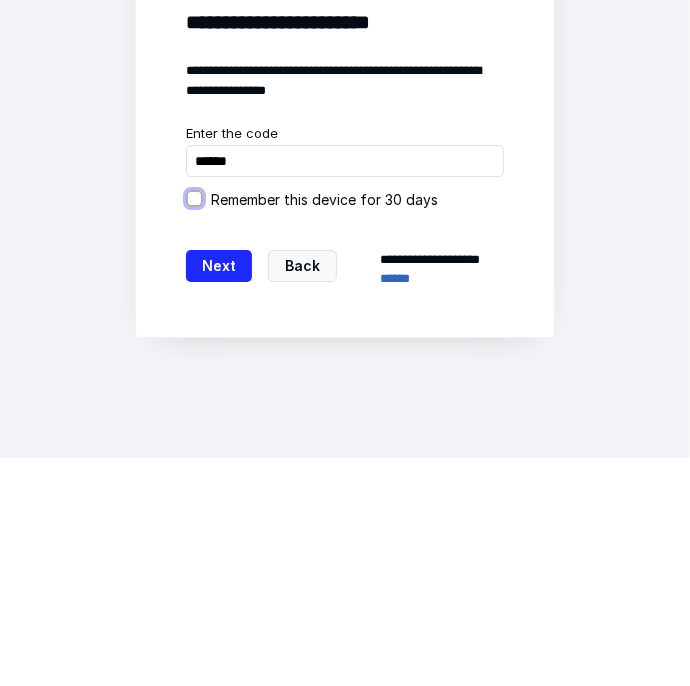 click on "Remember this device for 30 days" at bounding box center (194, 427) 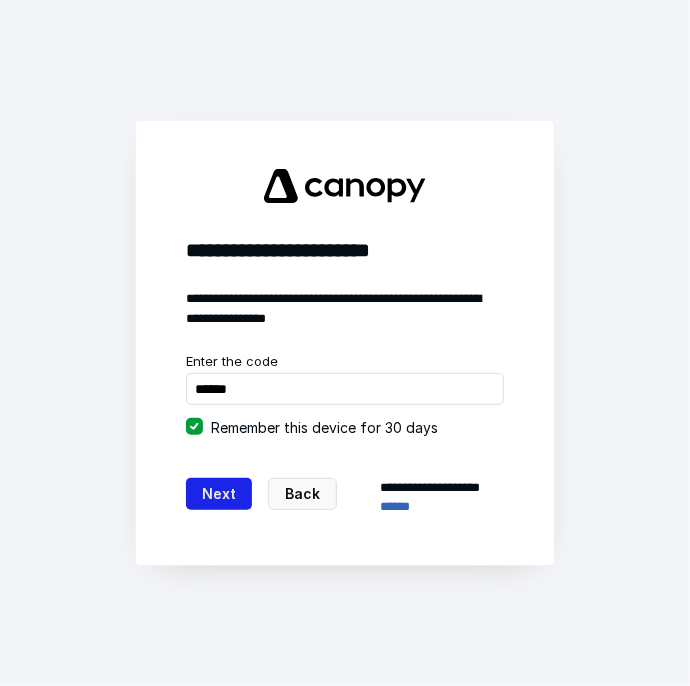 click on "Next" at bounding box center [219, 494] 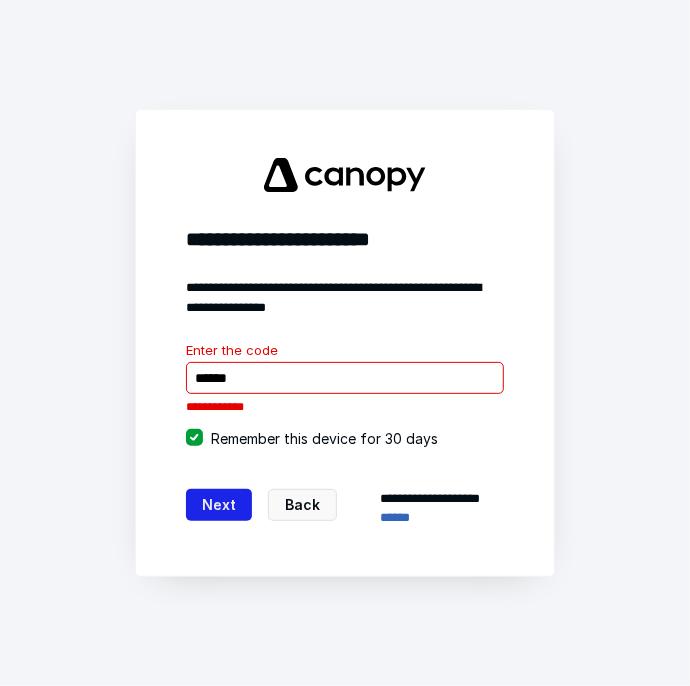 click on "Next" at bounding box center (219, 505) 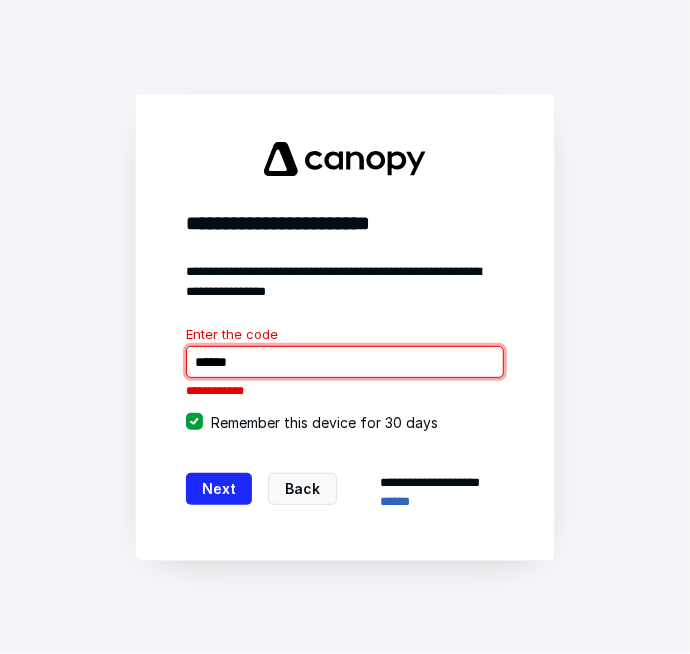 click at bounding box center (345, 362) 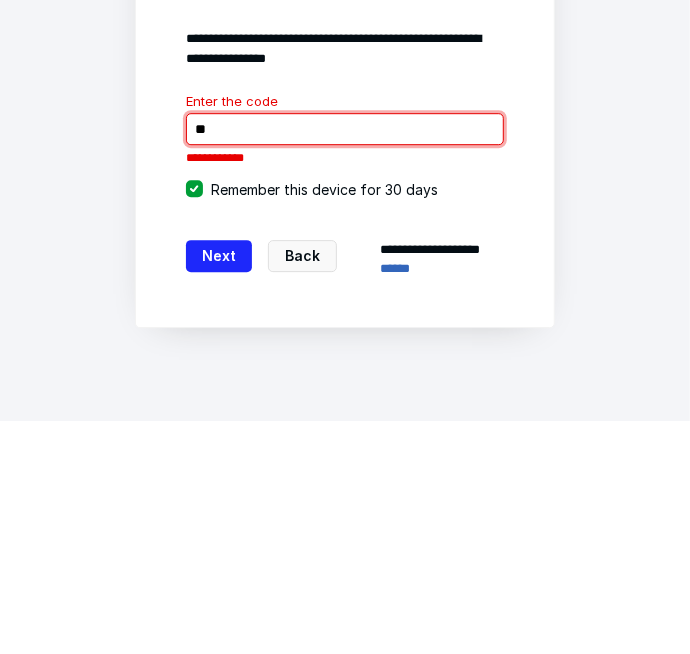 type on "*" 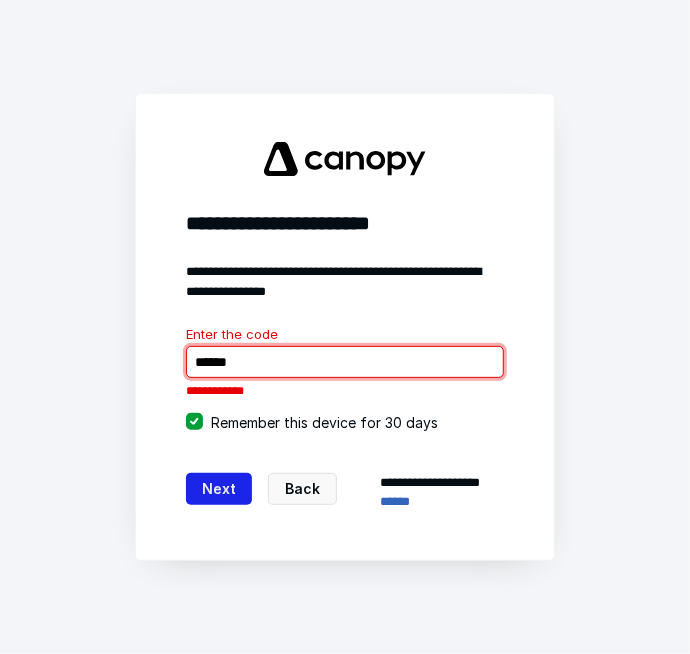type on "******" 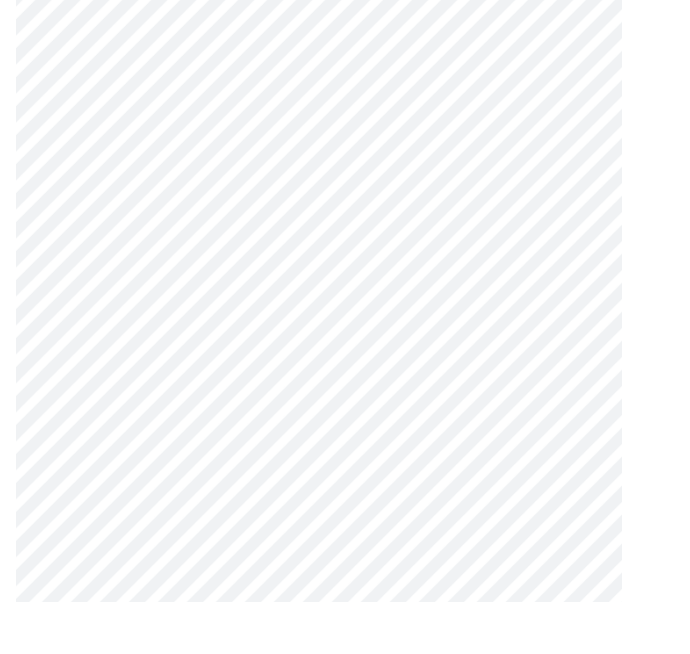 scroll, scrollTop: 209, scrollLeft: 0, axis: vertical 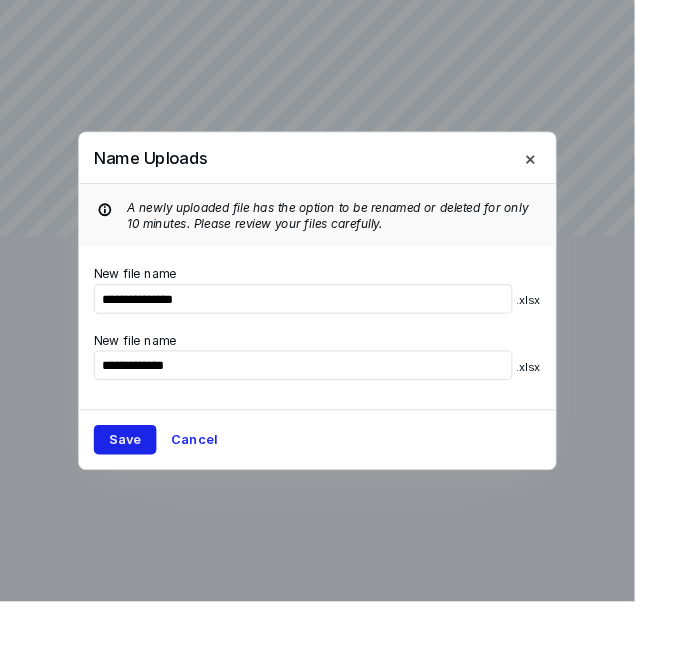 click on "Save" at bounding box center (136, 478) 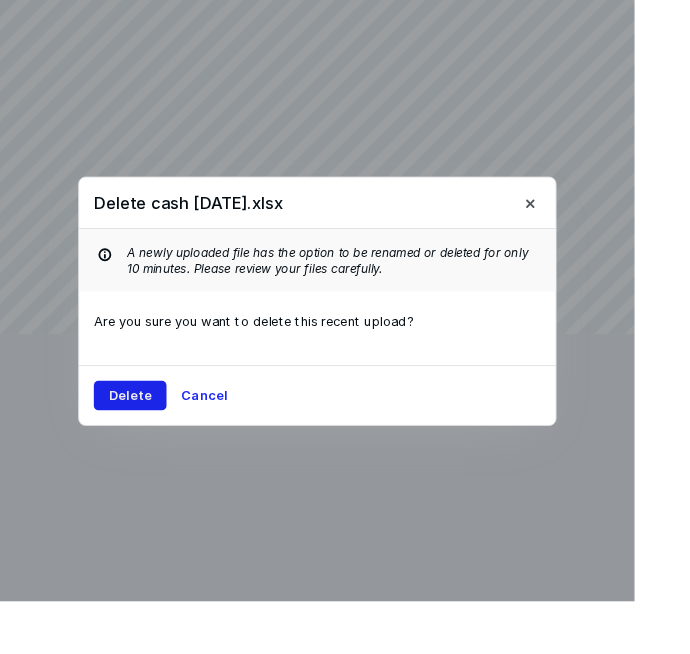 click on "Delete" at bounding box center (141, 430) 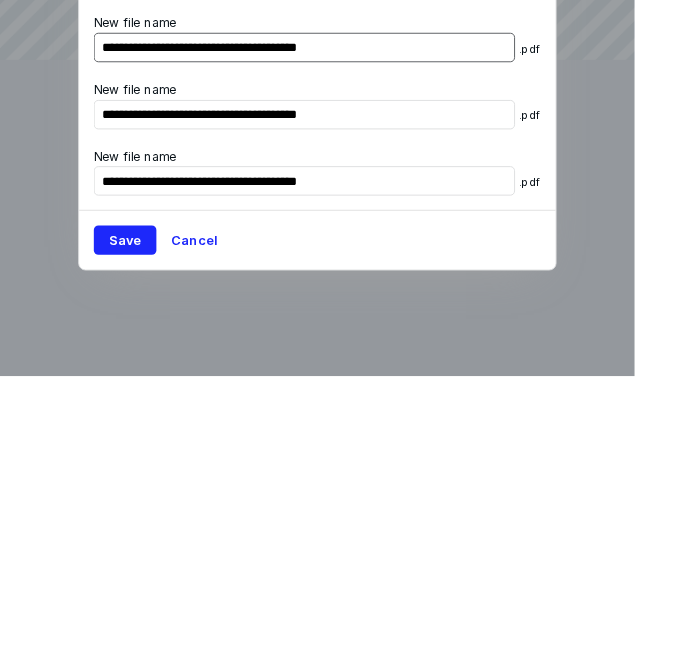 click on "**********" at bounding box center [331, 297] 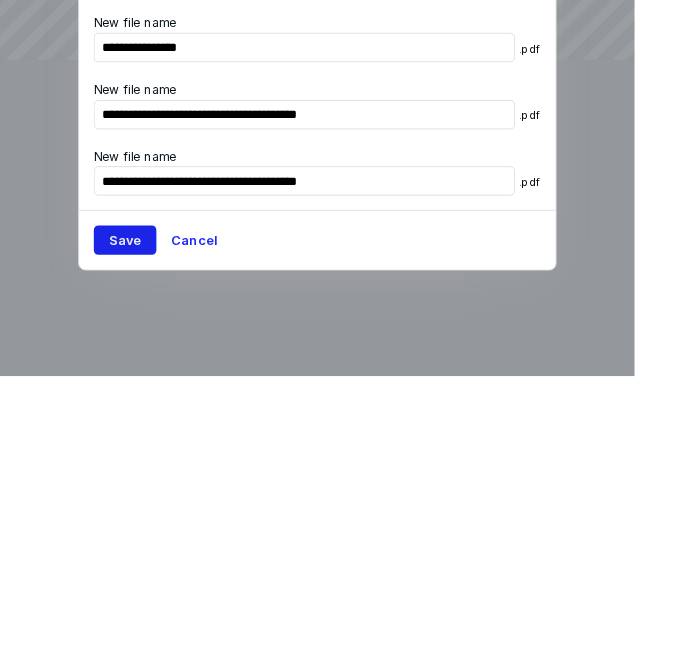 type on "**********" 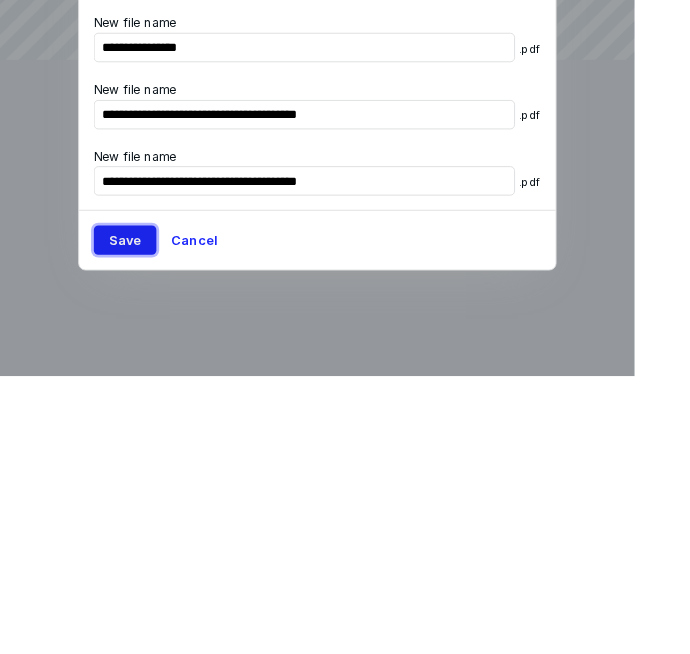 click on "Save" at bounding box center (136, 506) 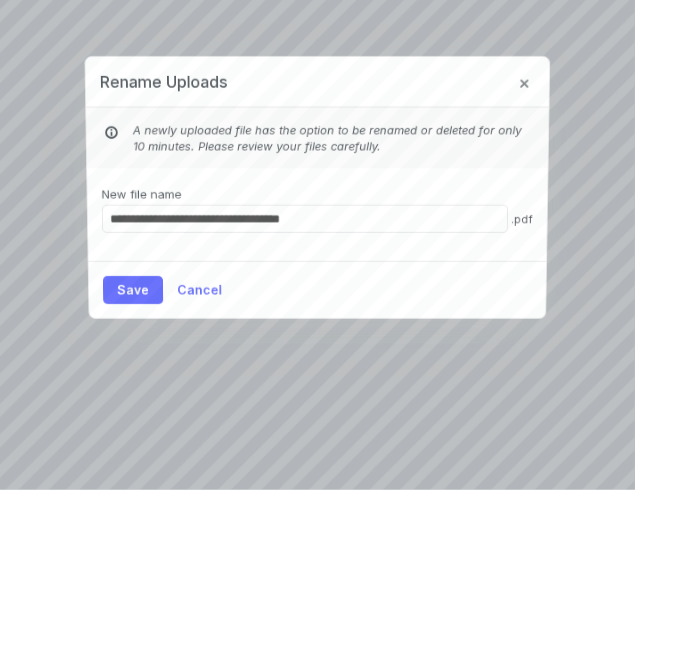 scroll, scrollTop: 52, scrollLeft: 0, axis: vertical 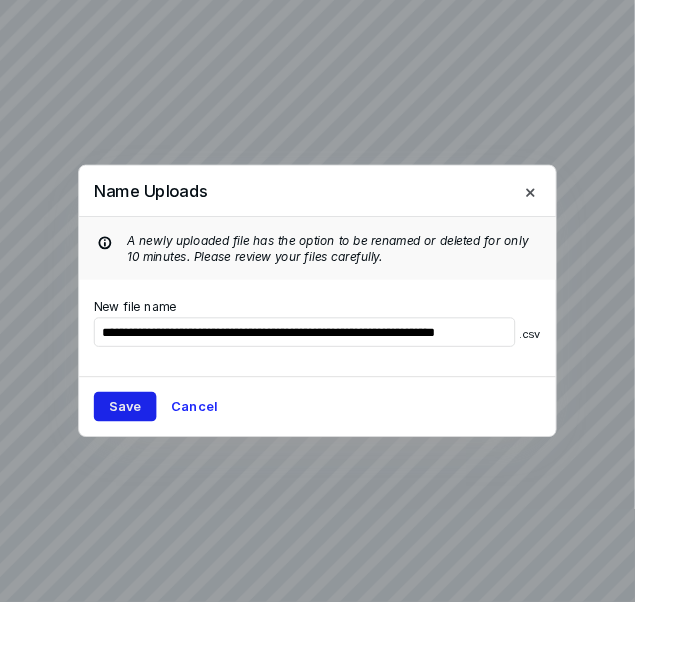 click on "Save" at bounding box center (136, 442) 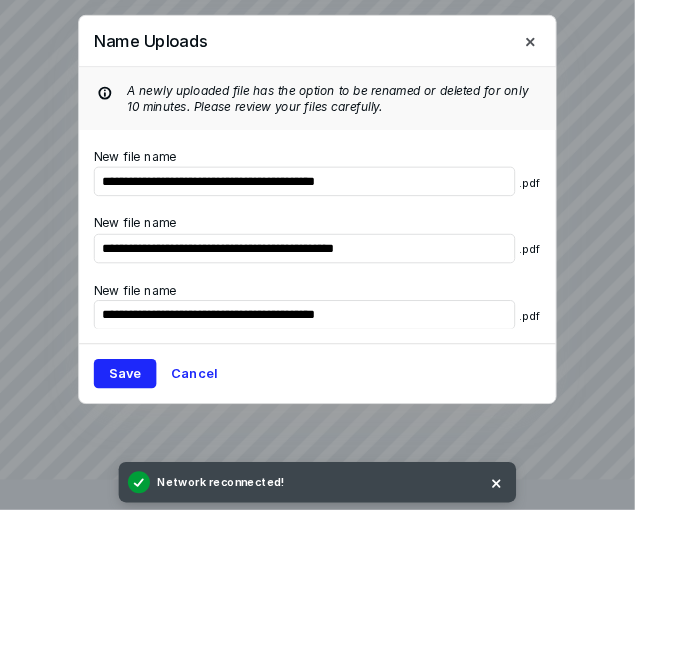 scroll, scrollTop: 166, scrollLeft: 0, axis: vertical 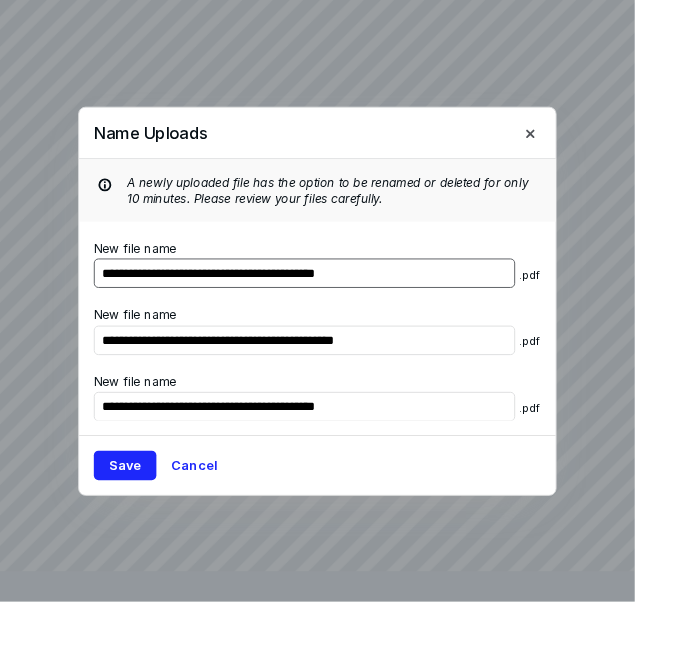 click on "**********" at bounding box center [331, 297] 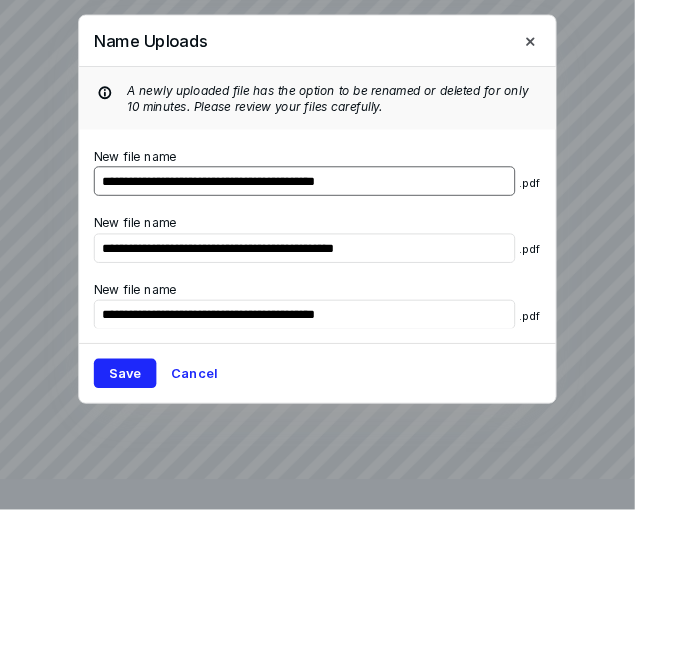 scroll, scrollTop: 166, scrollLeft: 0, axis: vertical 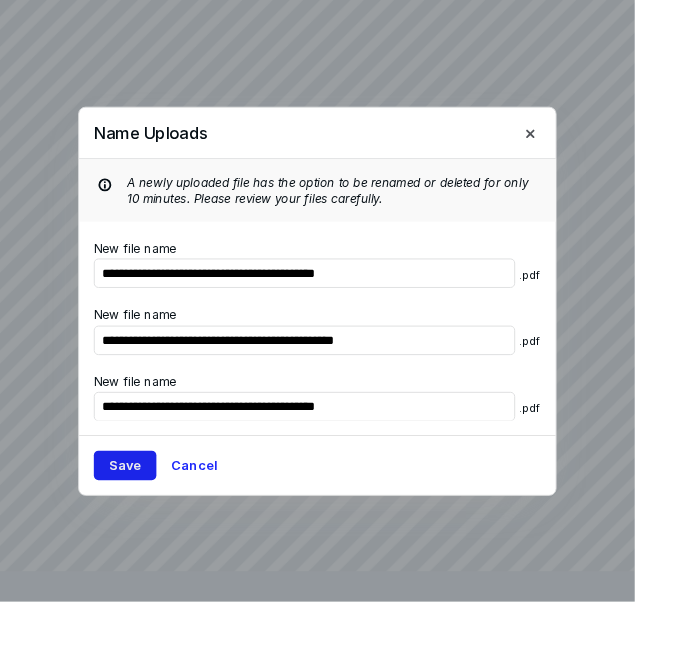 click on "Save" at bounding box center (136, 506) 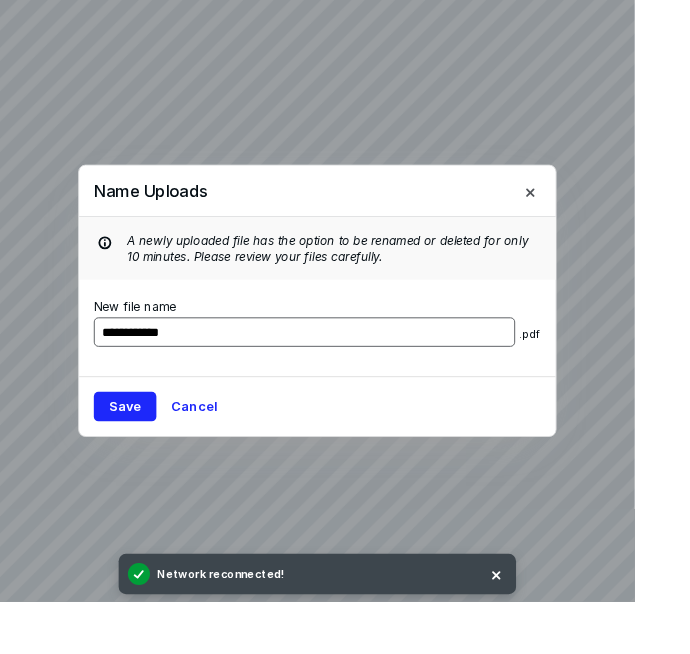 click on "**********" at bounding box center (331, 361) 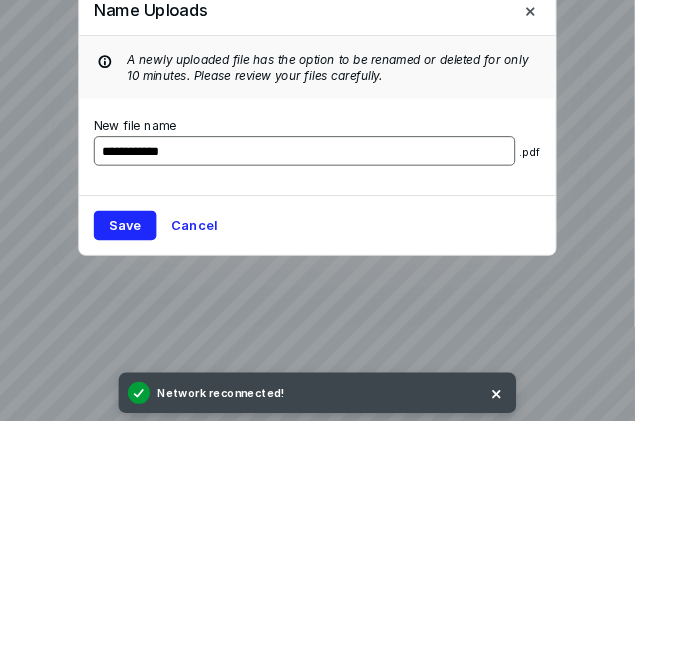 click on "**********" at bounding box center [331, 361] 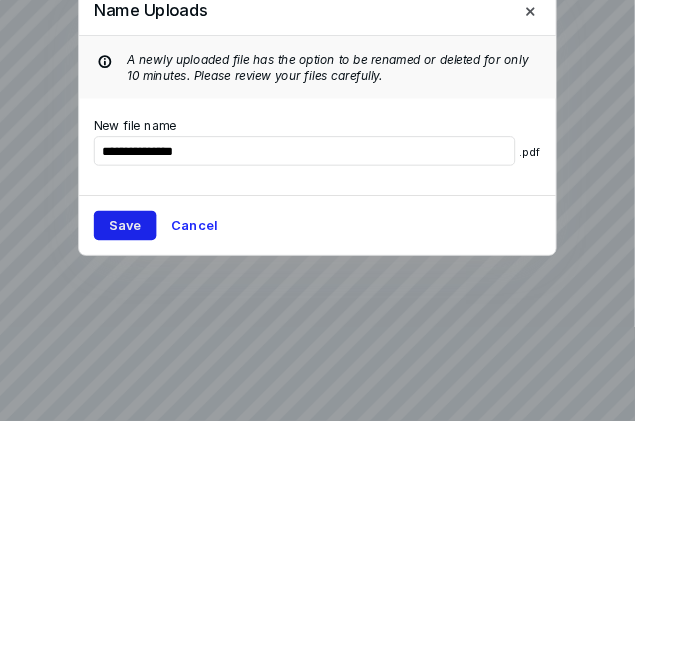type on "**********" 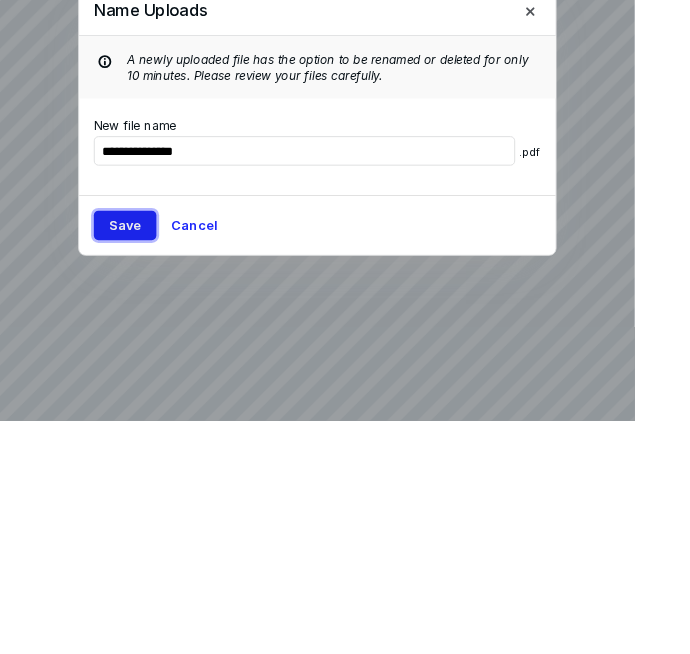 click on "Save" at bounding box center [136, 442] 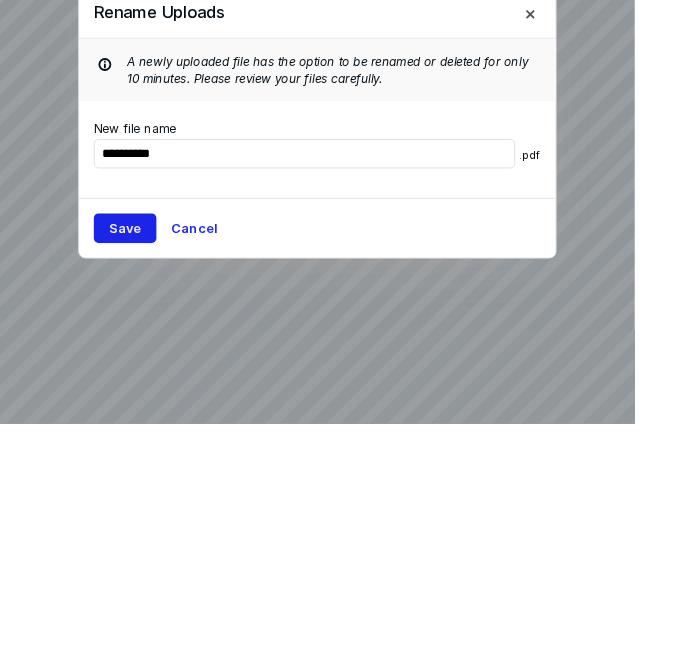 type on "**********" 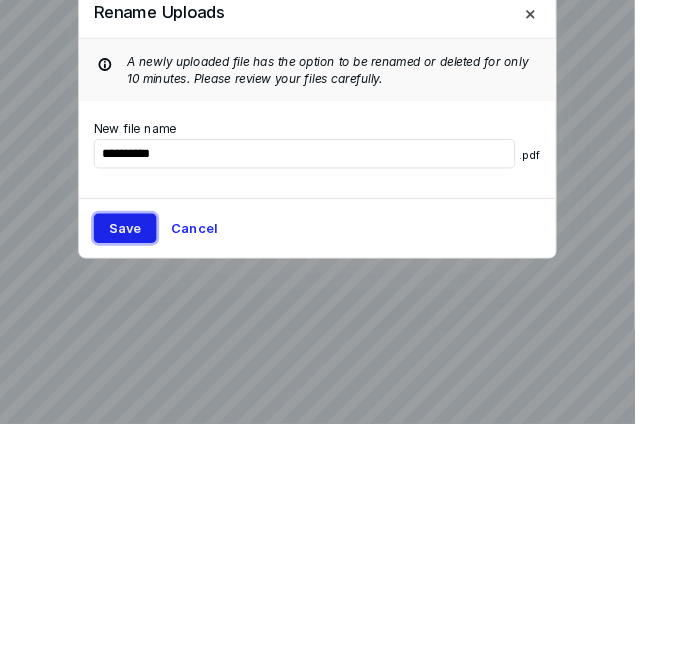 click on "Save" at bounding box center [136, 442] 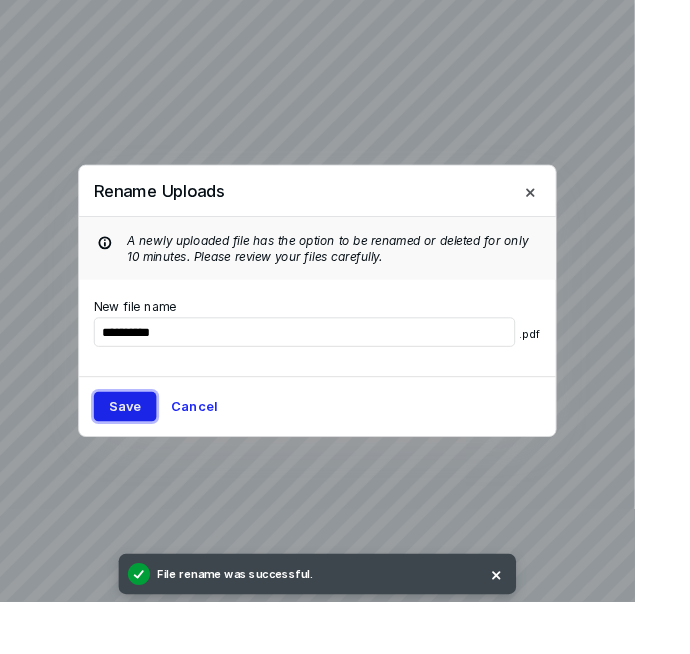 click on "Save" at bounding box center [136, 442] 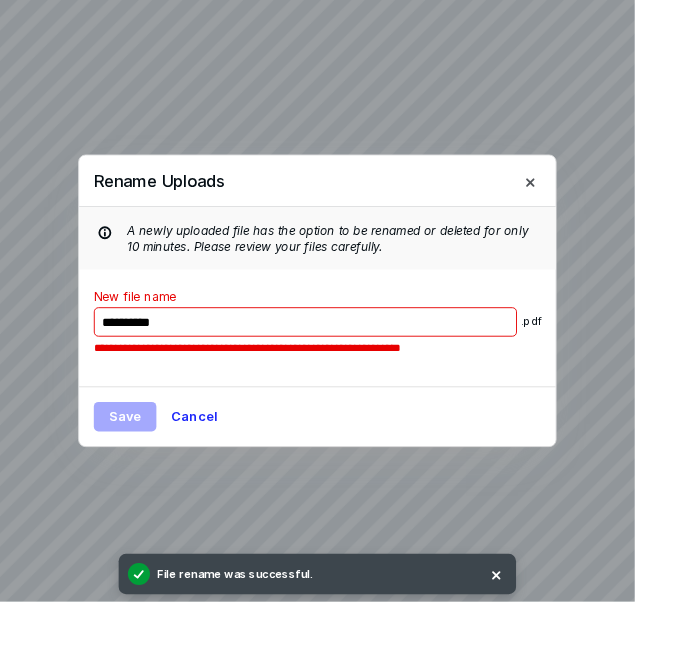 click on "**********" at bounding box center [332, 350] 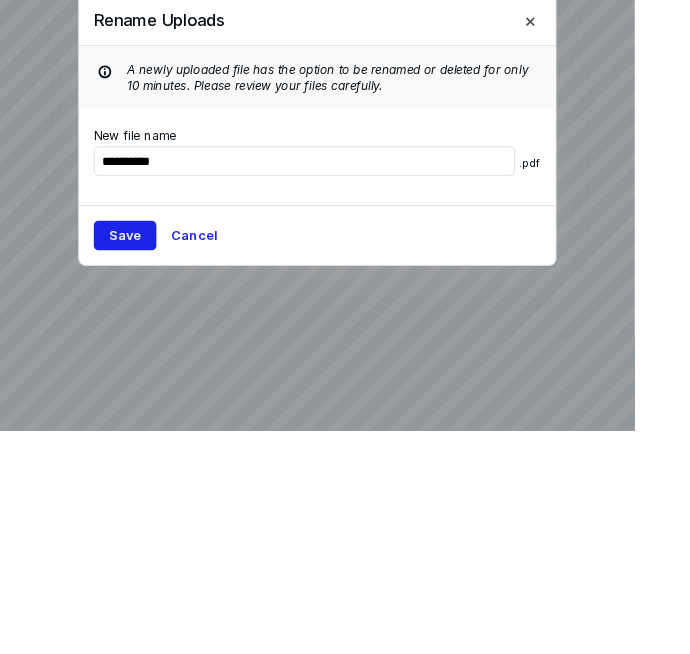 type on "**********" 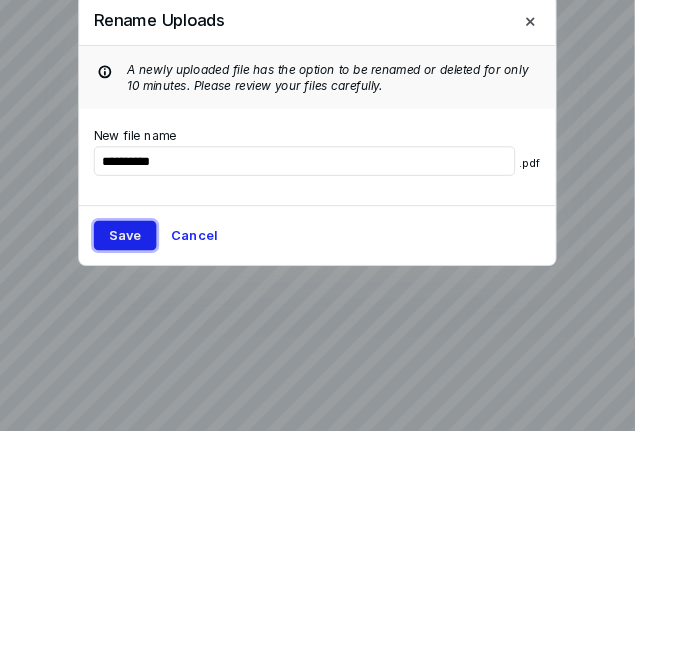 click on "Save" at bounding box center (136, 442) 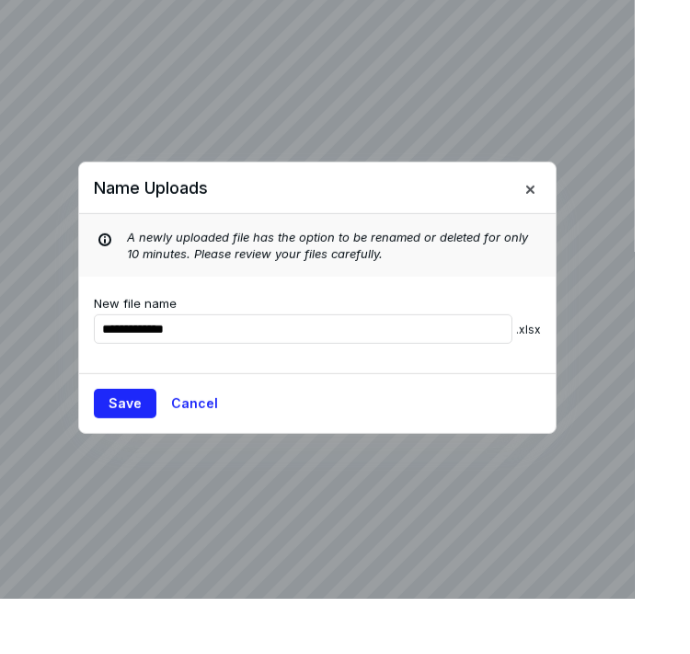 scroll, scrollTop: 334, scrollLeft: 0, axis: vertical 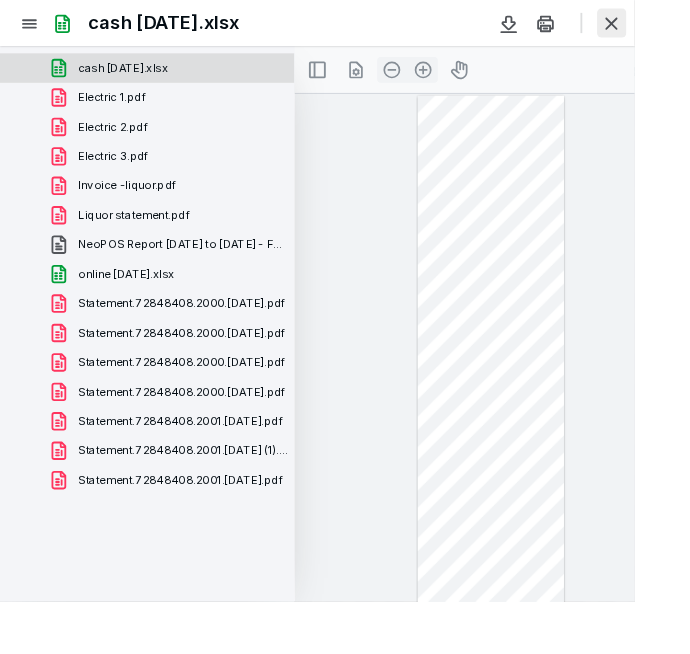 click at bounding box center (665, 25) 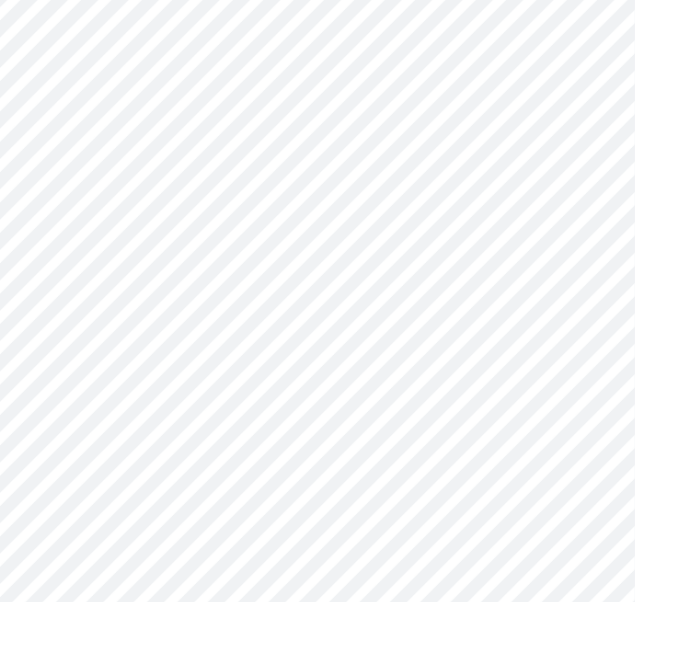 scroll, scrollTop: 0, scrollLeft: 0, axis: both 